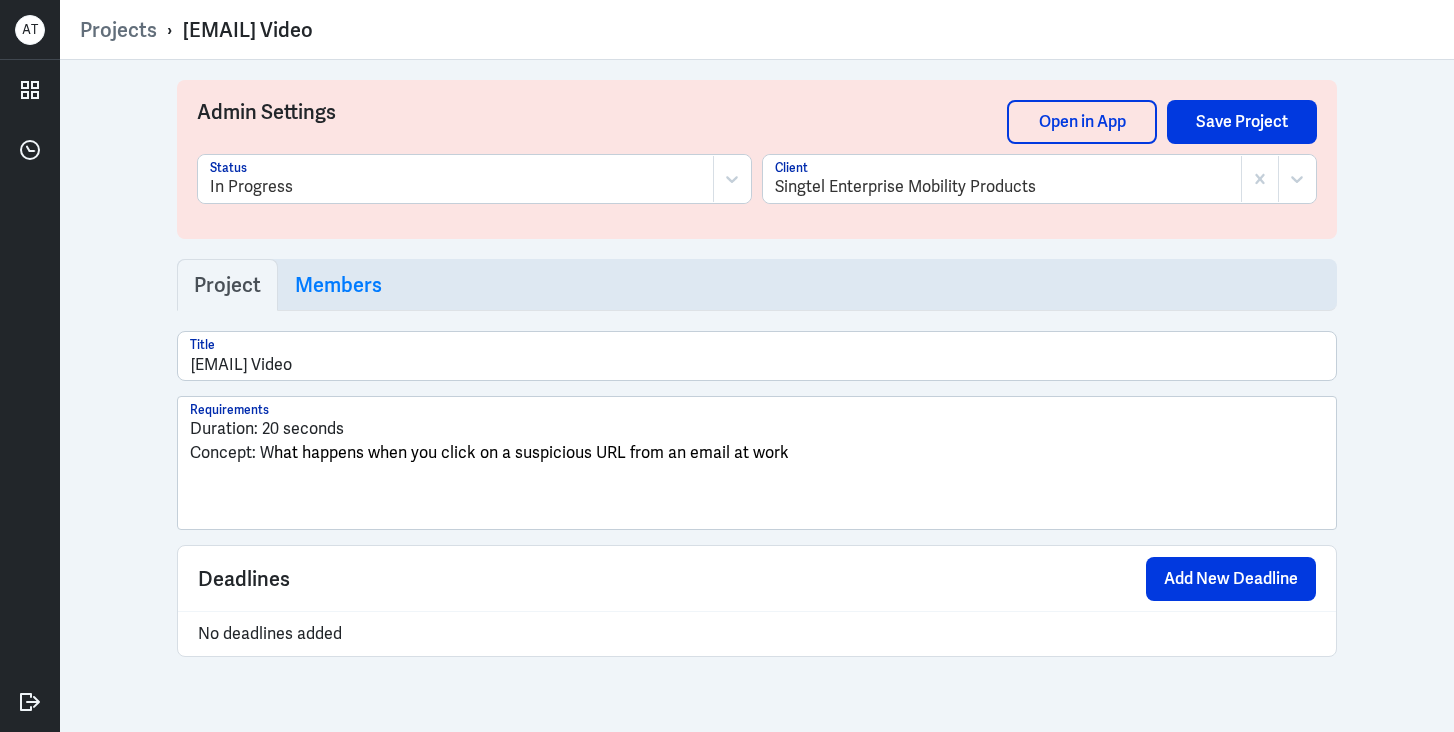 scroll, scrollTop: 0, scrollLeft: 0, axis: both 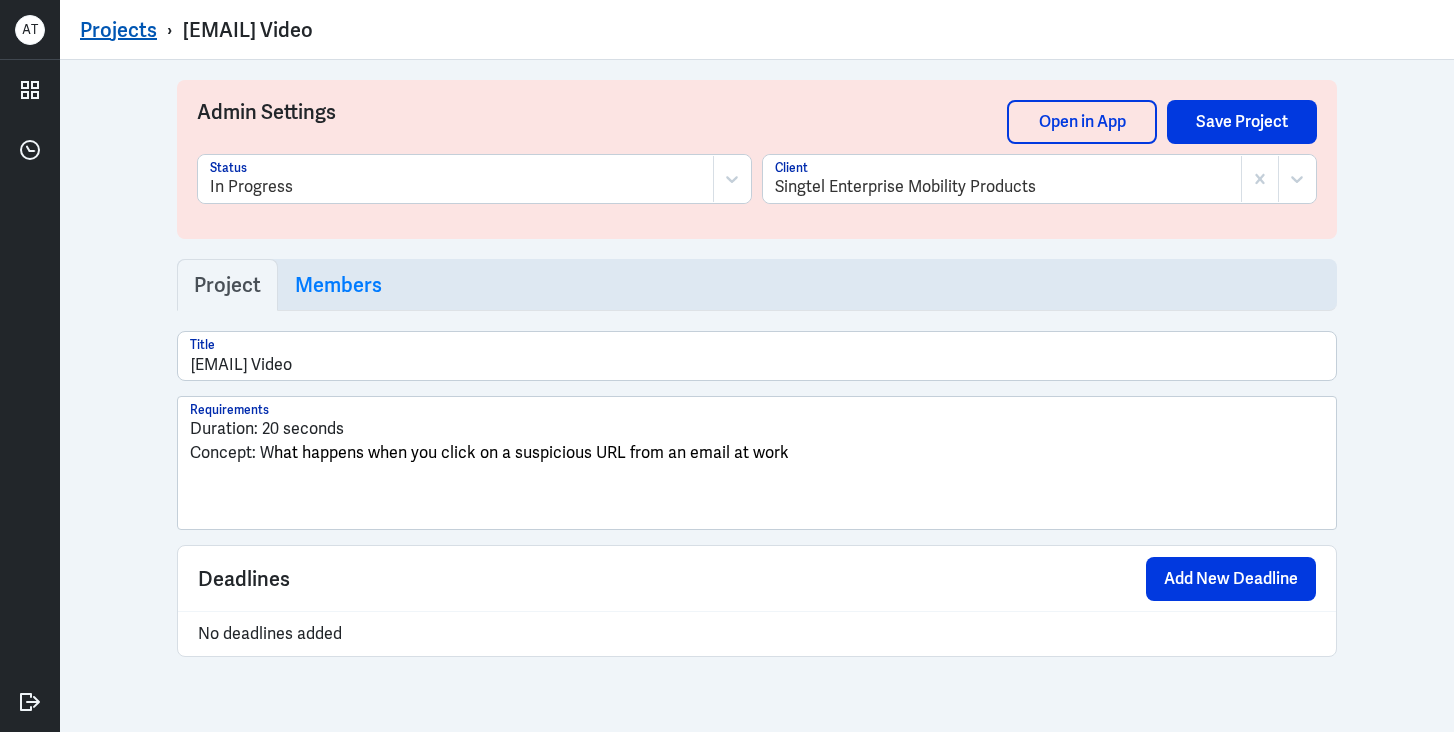 click on "Projects" at bounding box center (118, 30) 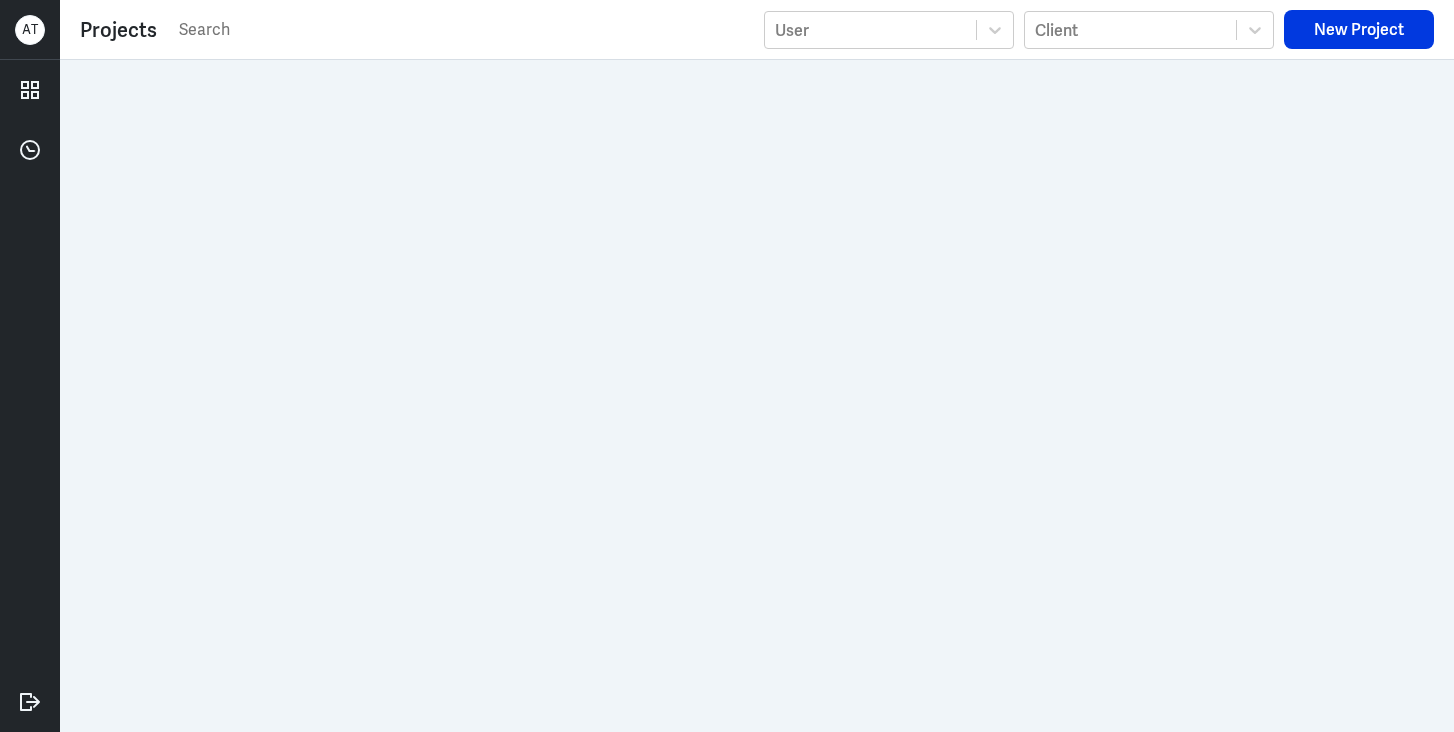 click at bounding box center (465, 30) 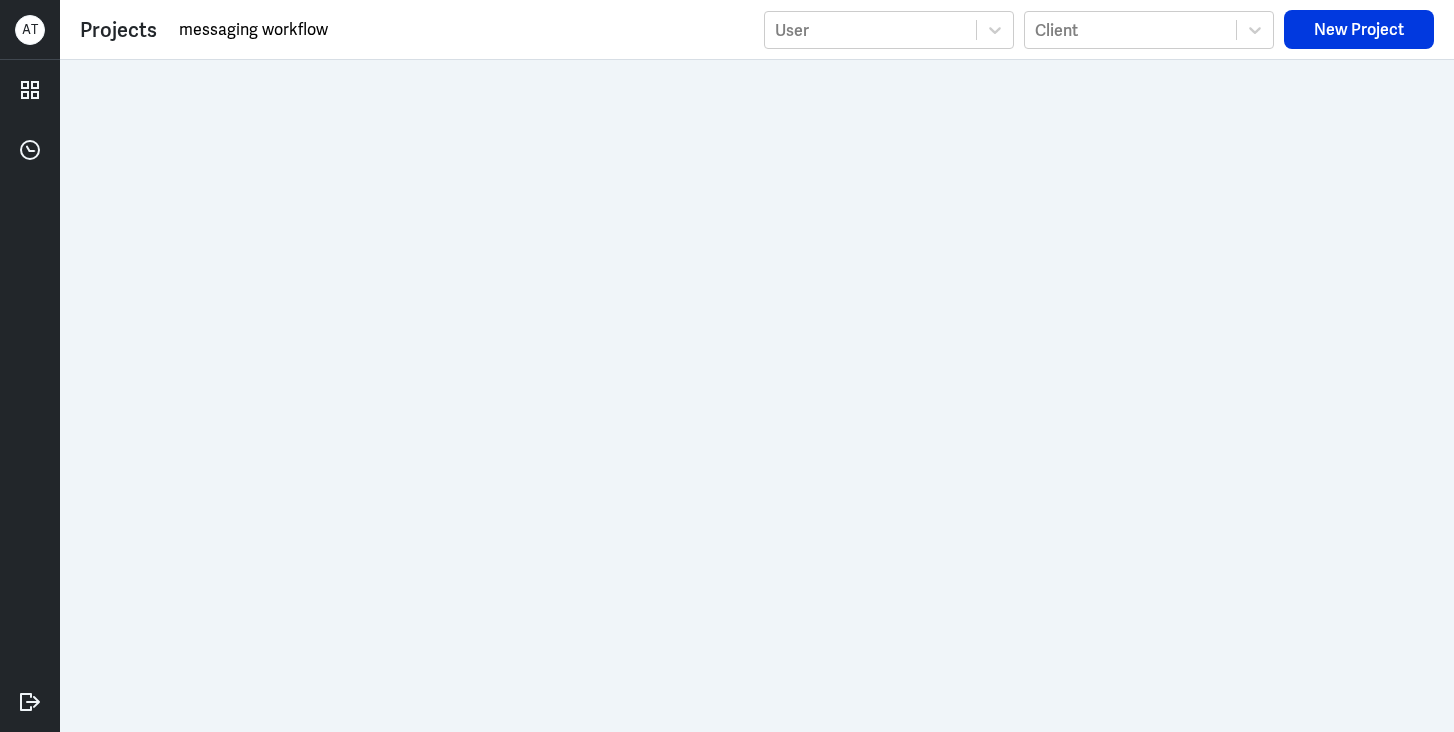 type on "messaging workflow" 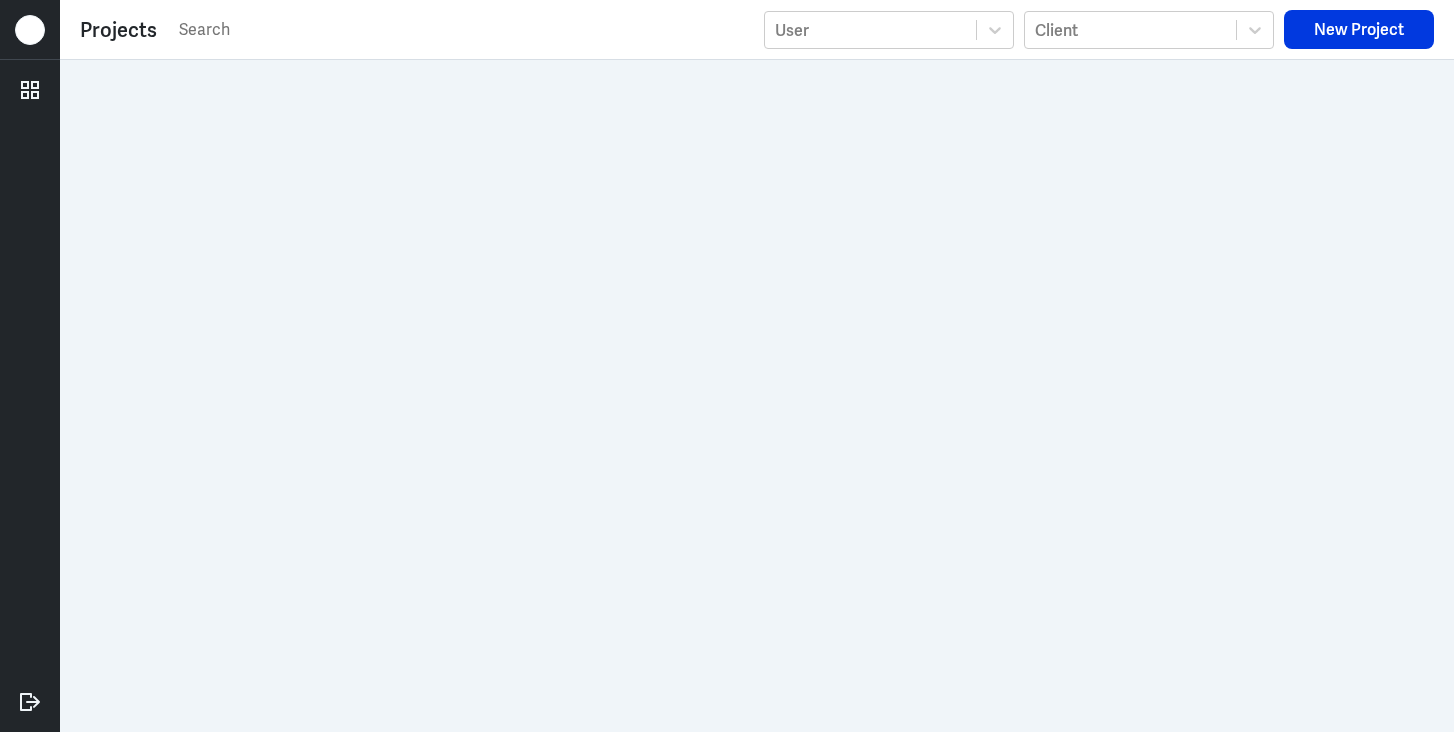 scroll, scrollTop: 0, scrollLeft: 0, axis: both 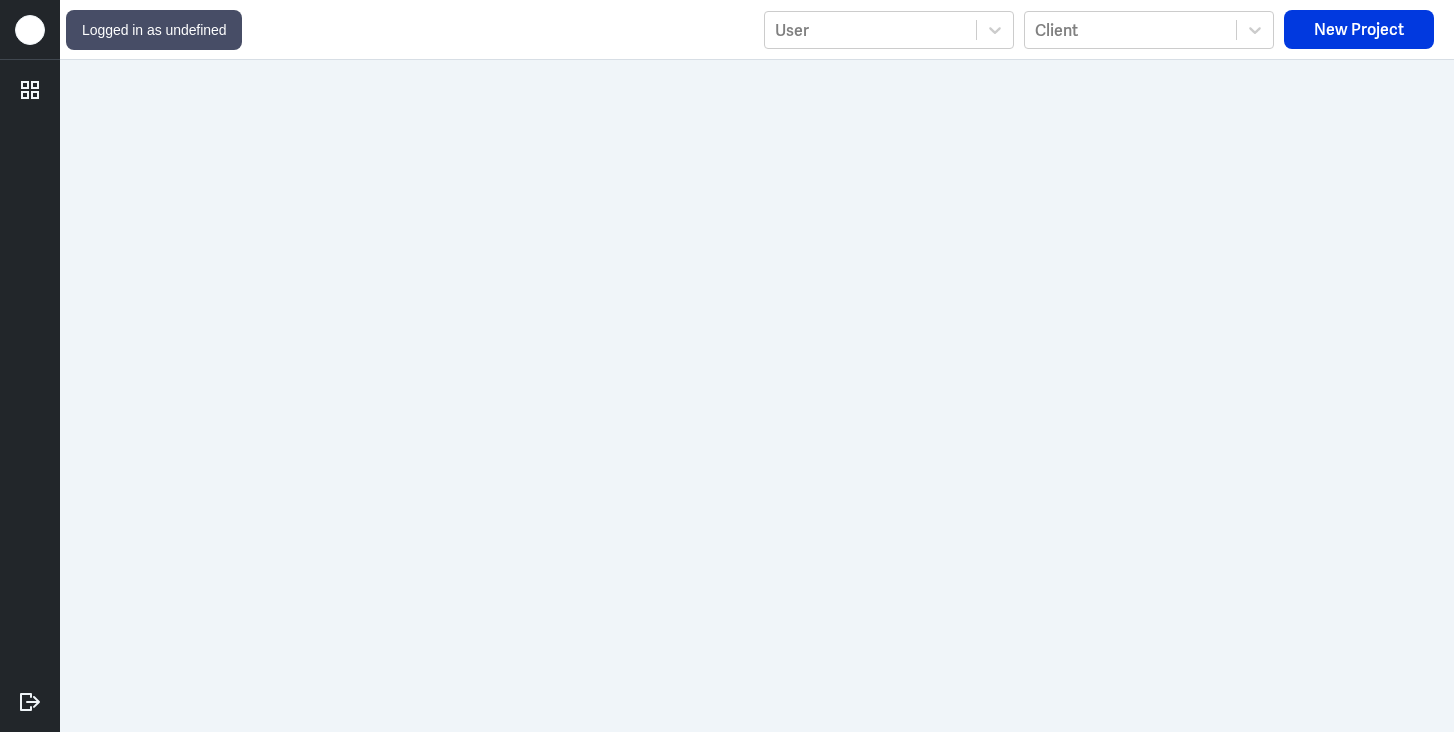 click at bounding box center (30, 30) 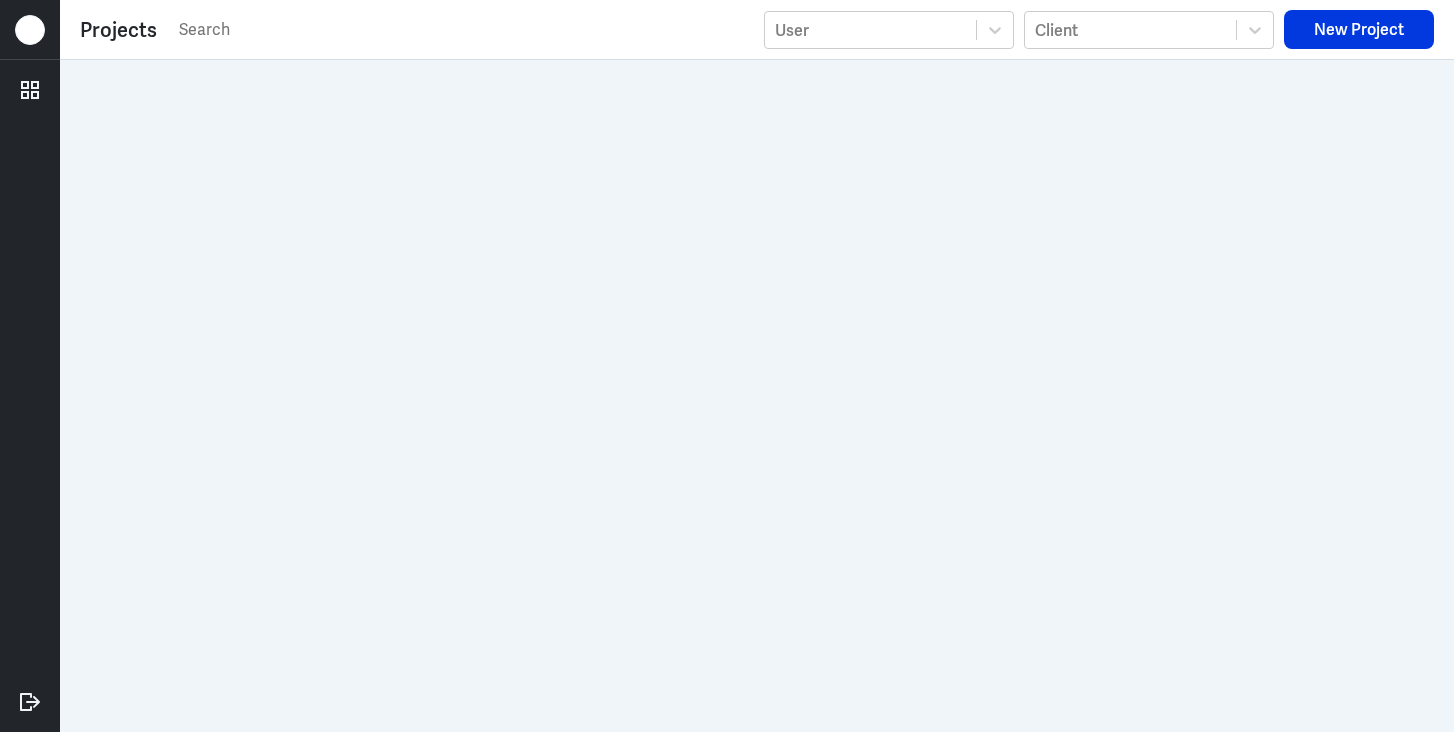 click on "Projects" at bounding box center (118, 30) 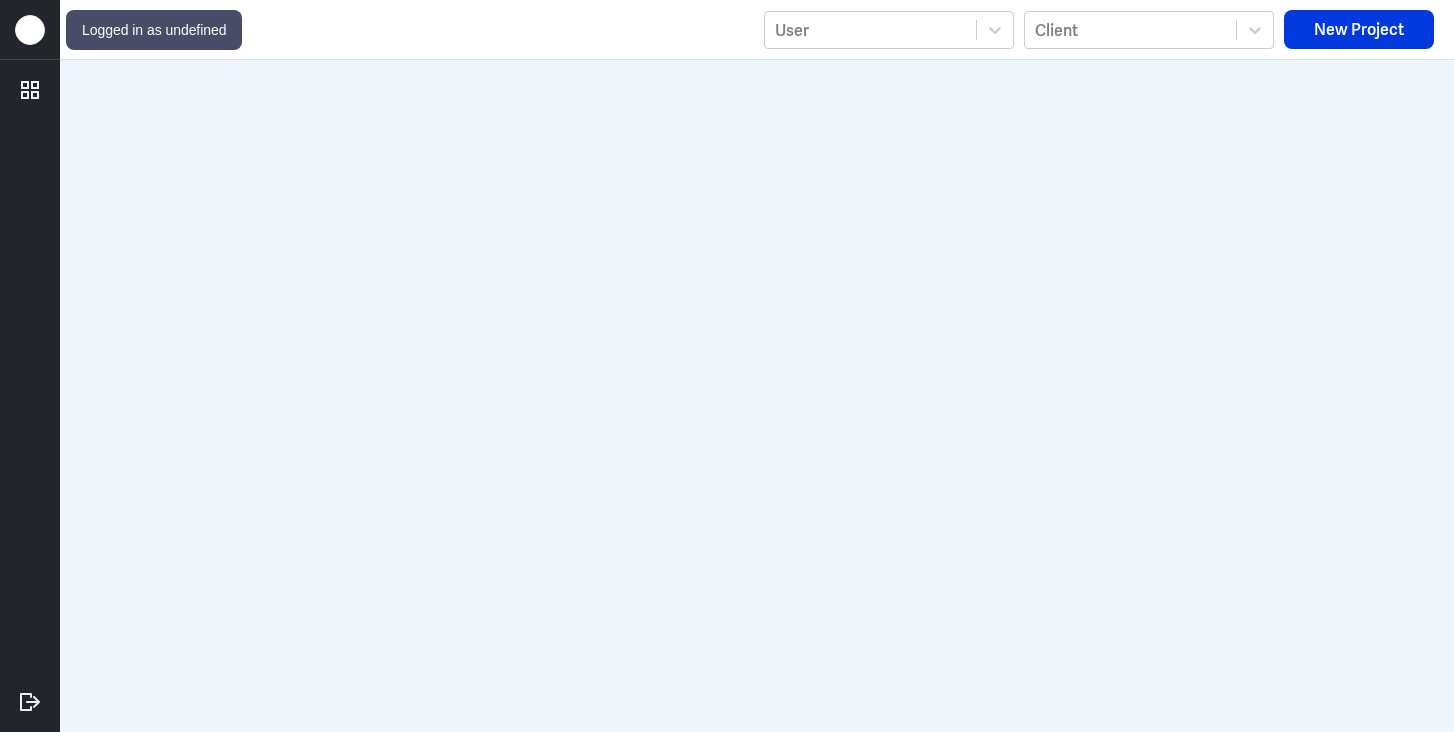 click at bounding box center [30, 30] 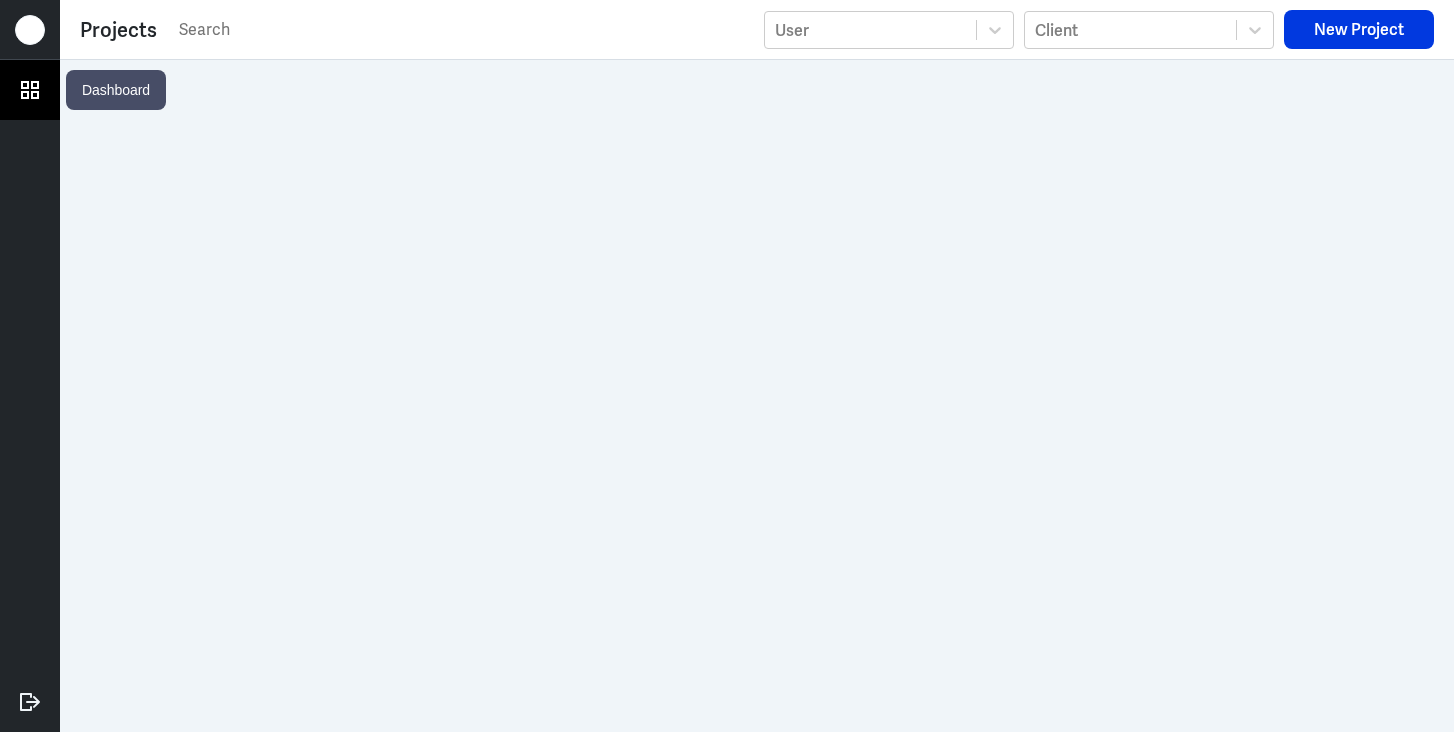 click at bounding box center (30, 90) 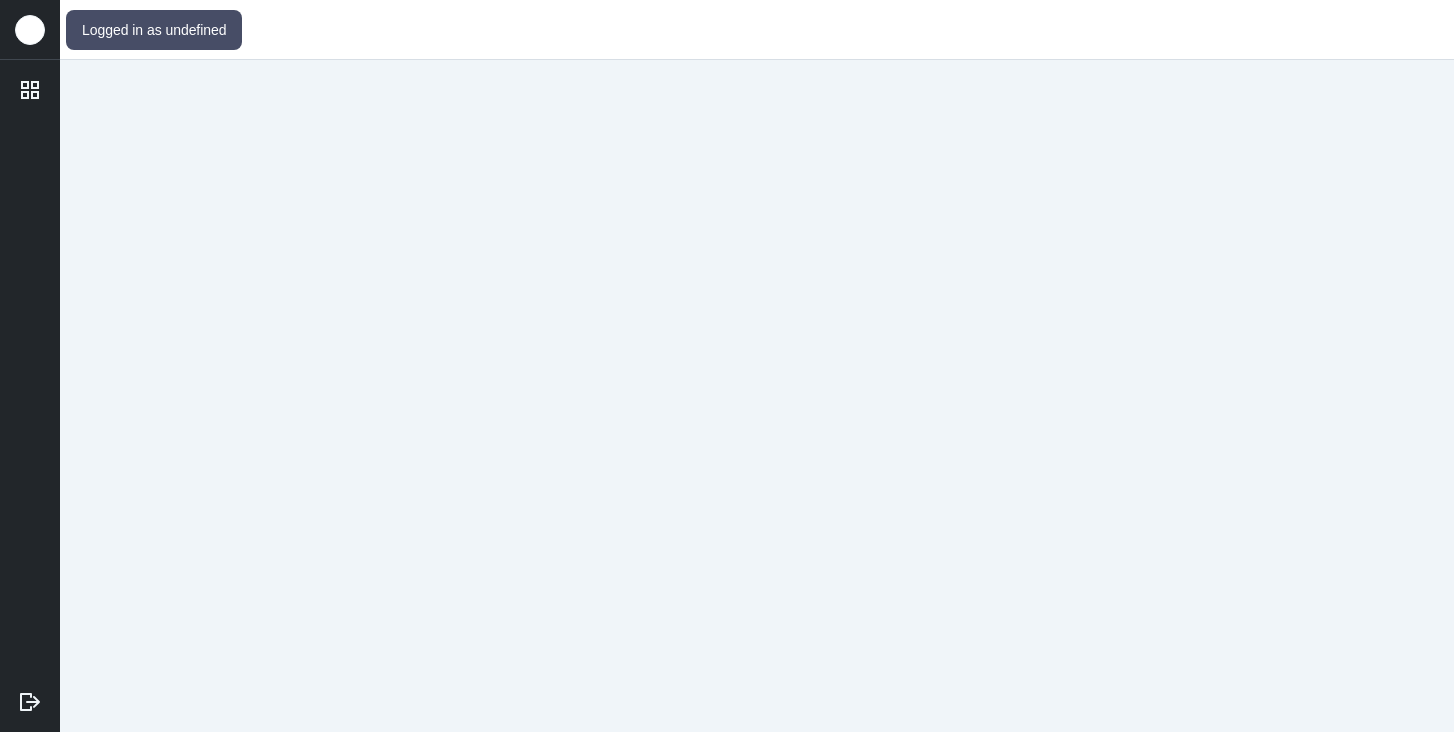click at bounding box center (30, 30) 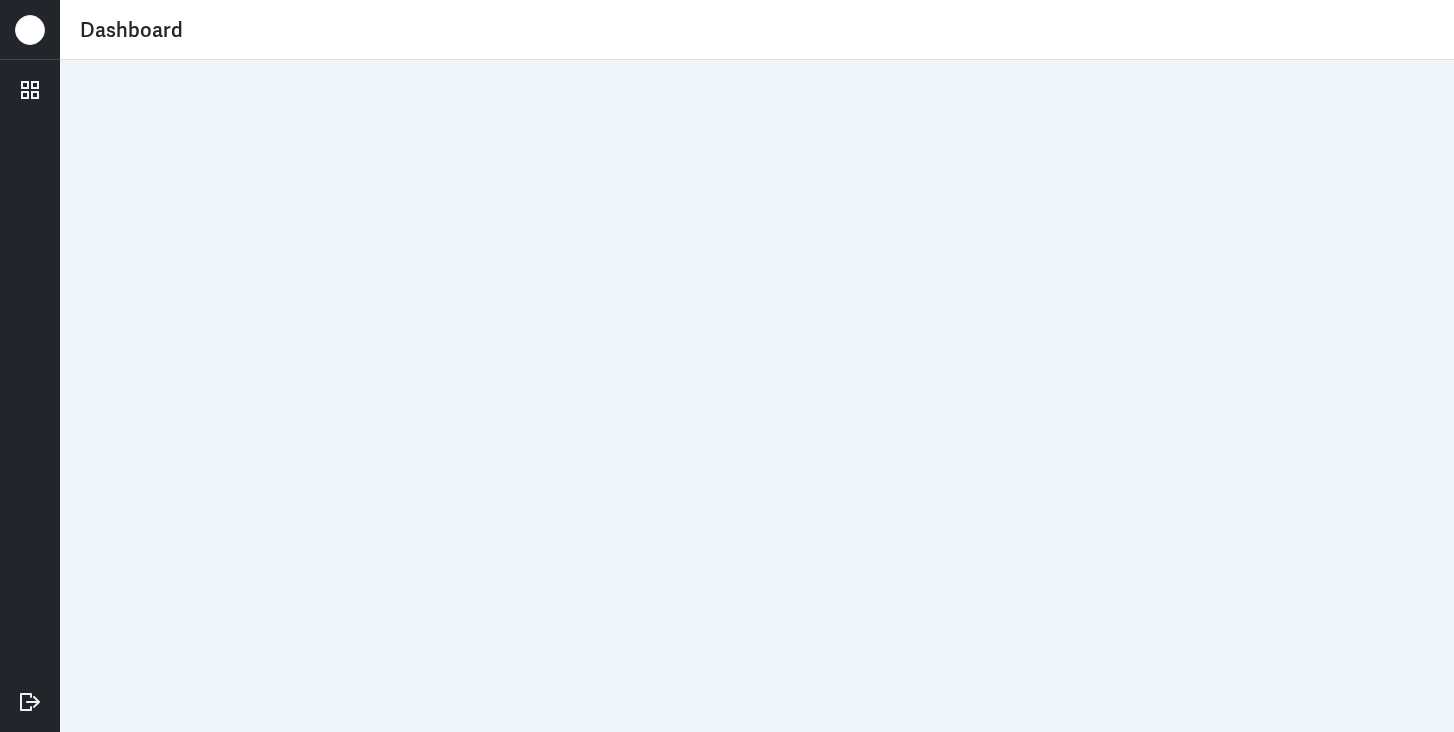scroll, scrollTop: 0, scrollLeft: 0, axis: both 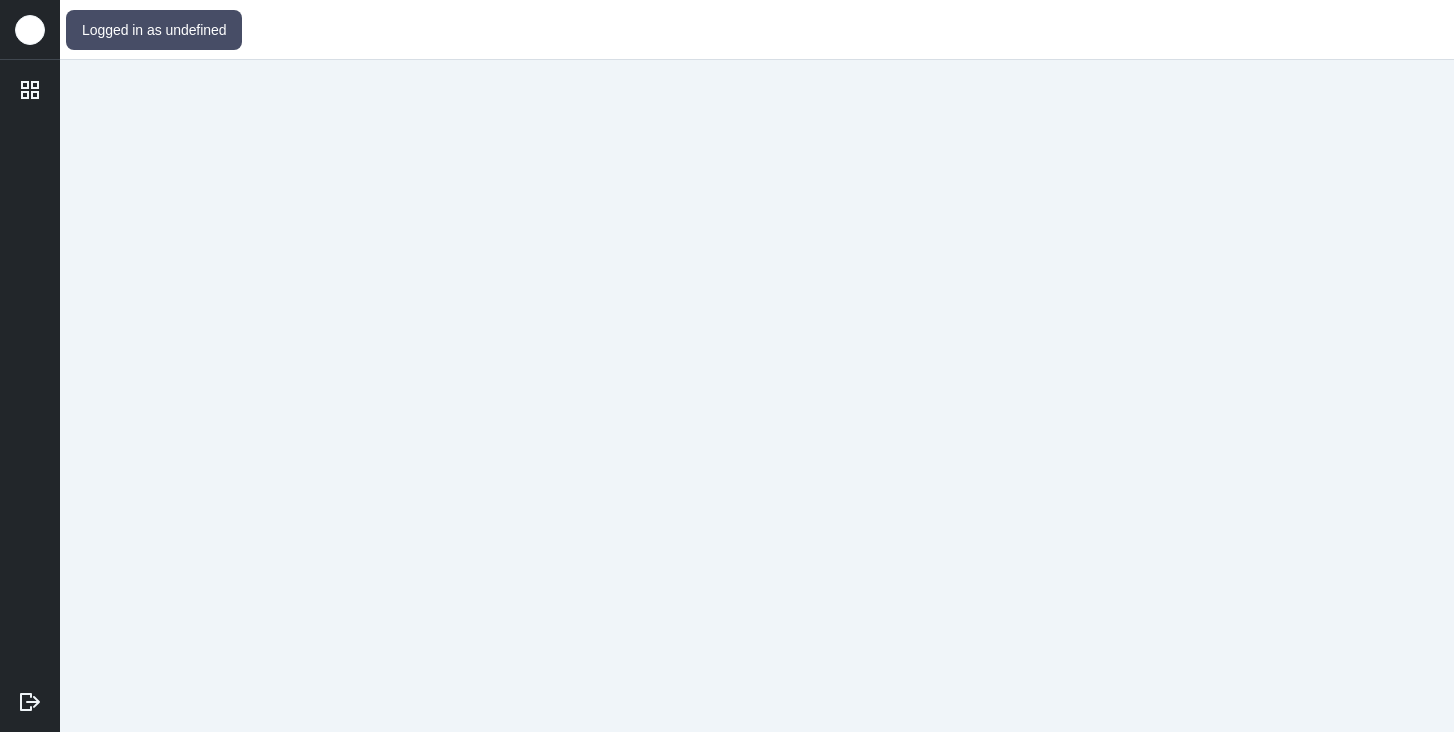 click at bounding box center (30, 30) 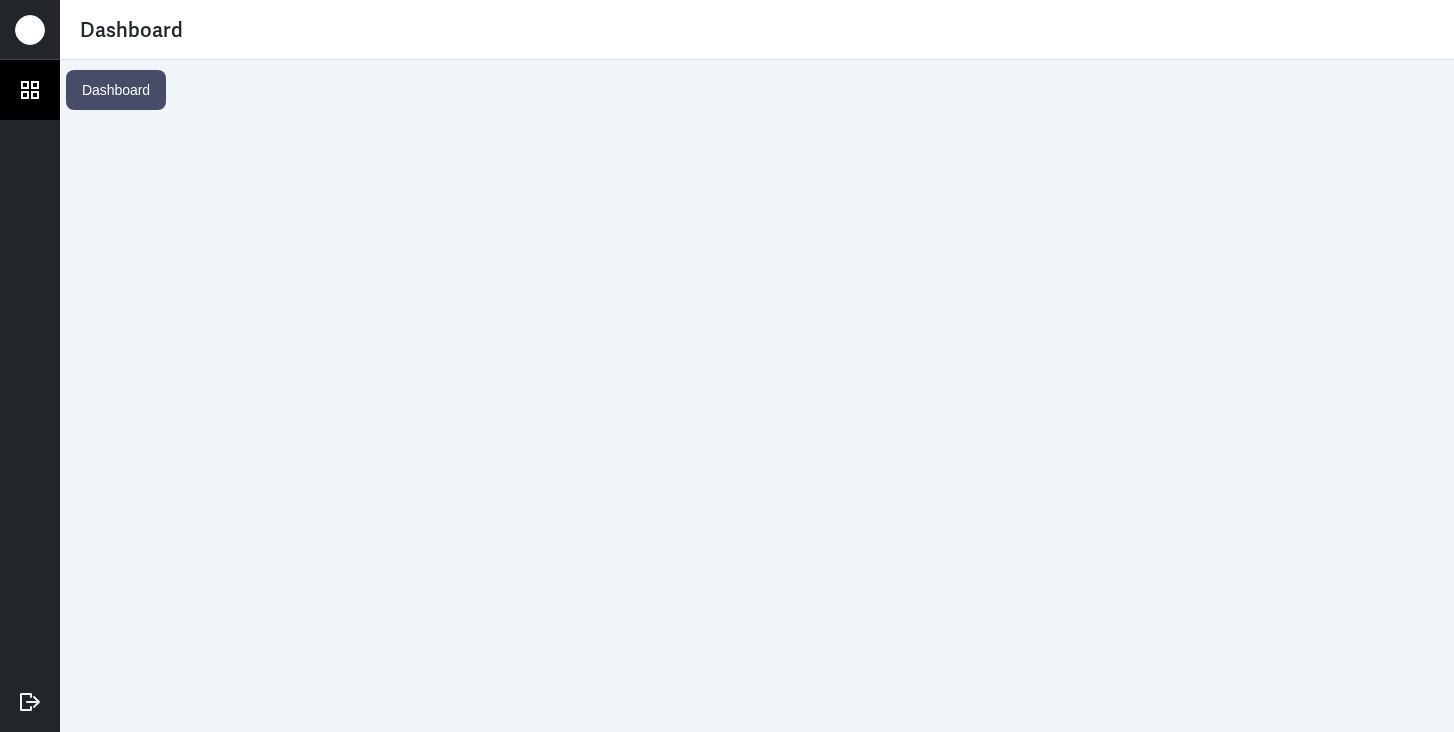 click at bounding box center (30, 90) 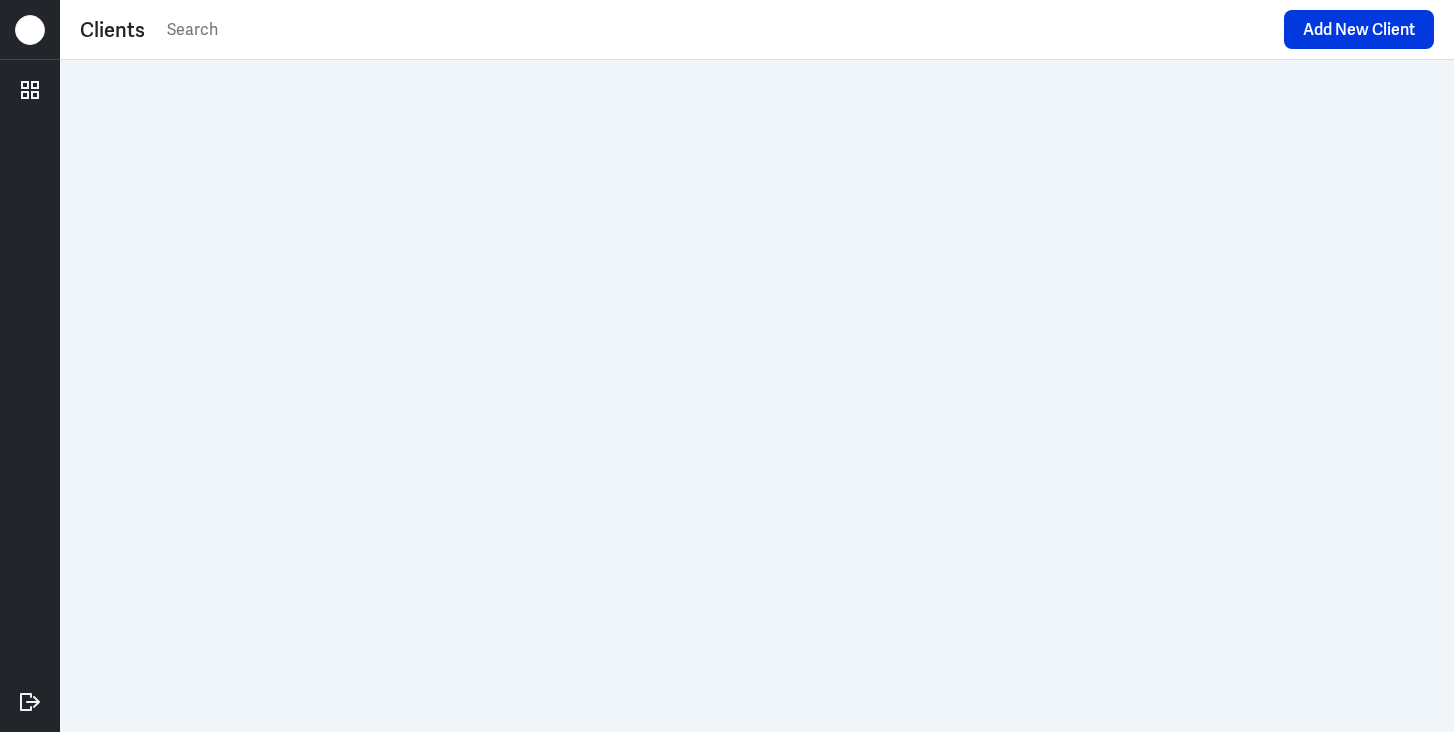 scroll, scrollTop: 0, scrollLeft: 0, axis: both 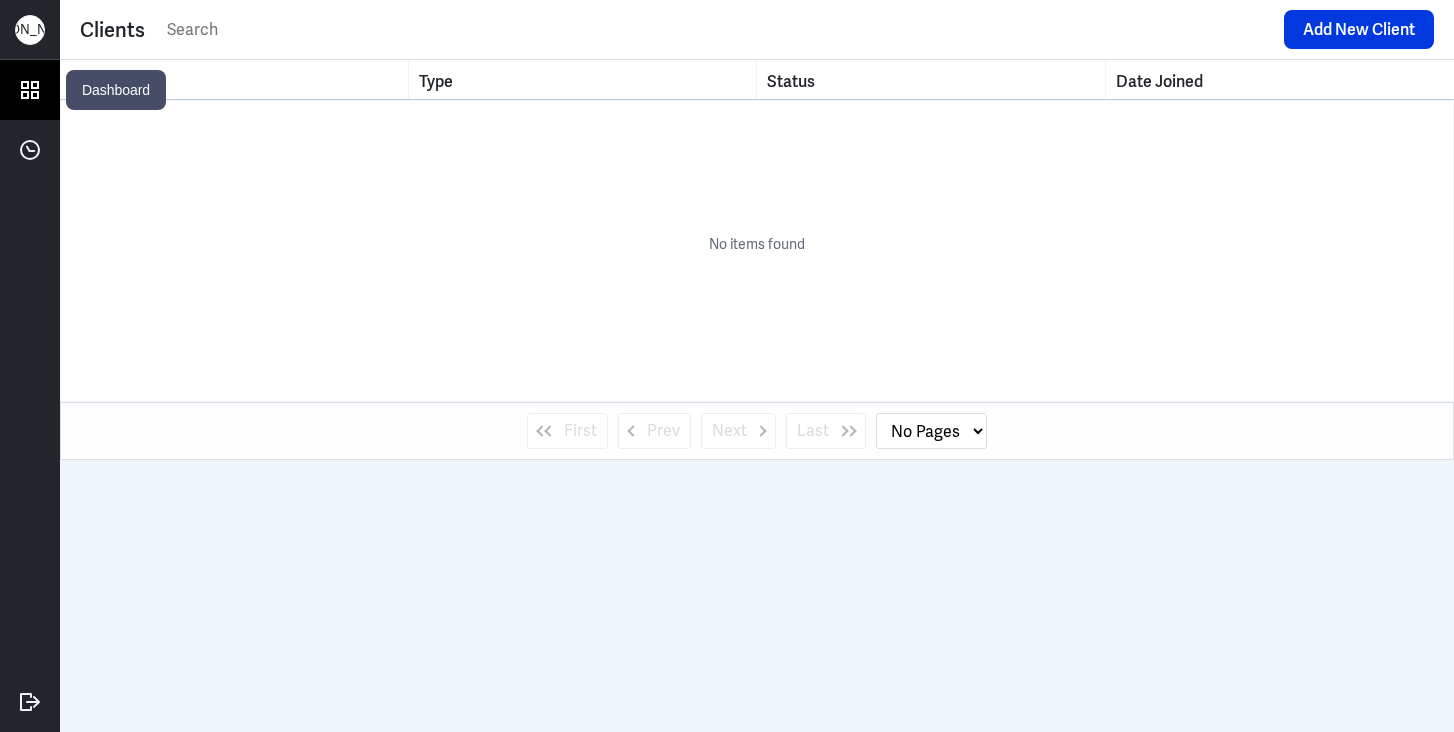 click at bounding box center [30, 90] 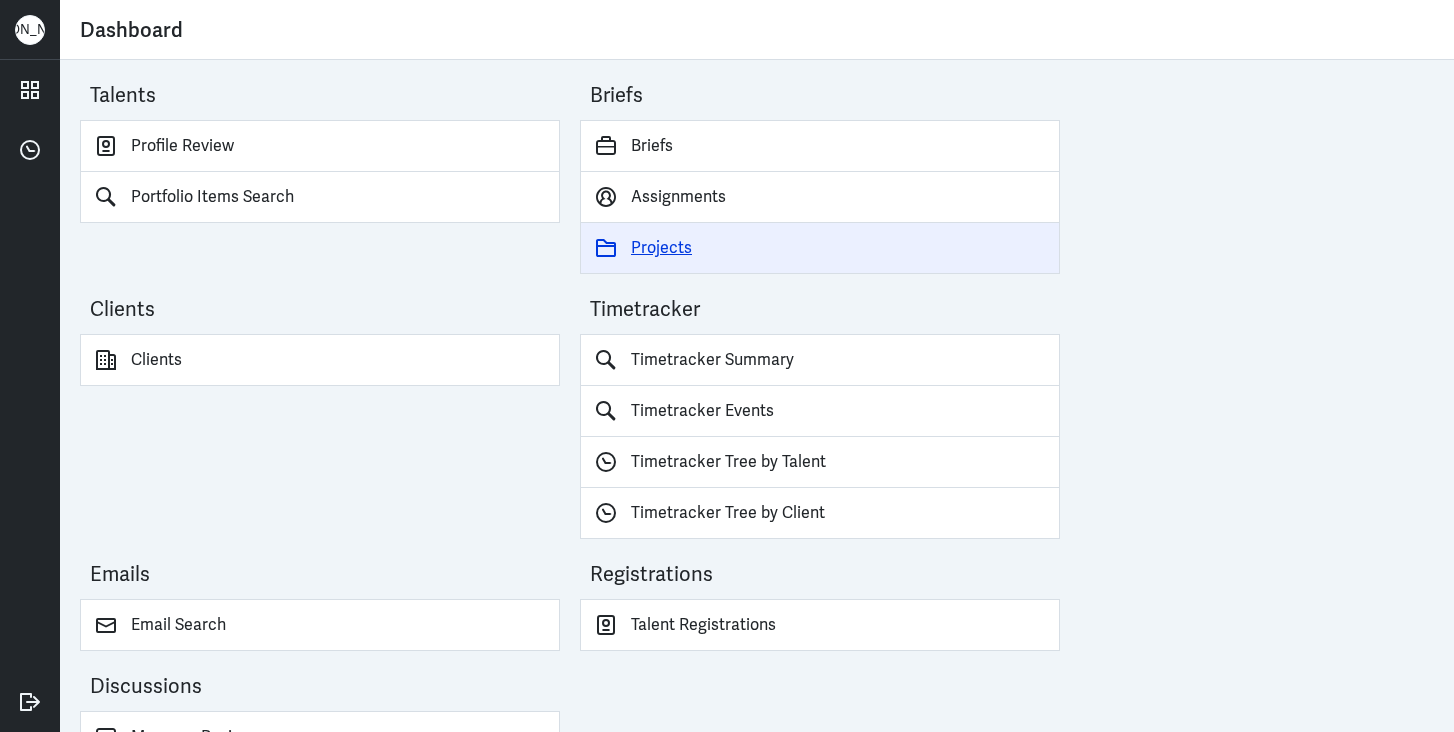 click on "Projects" at bounding box center [820, 248] 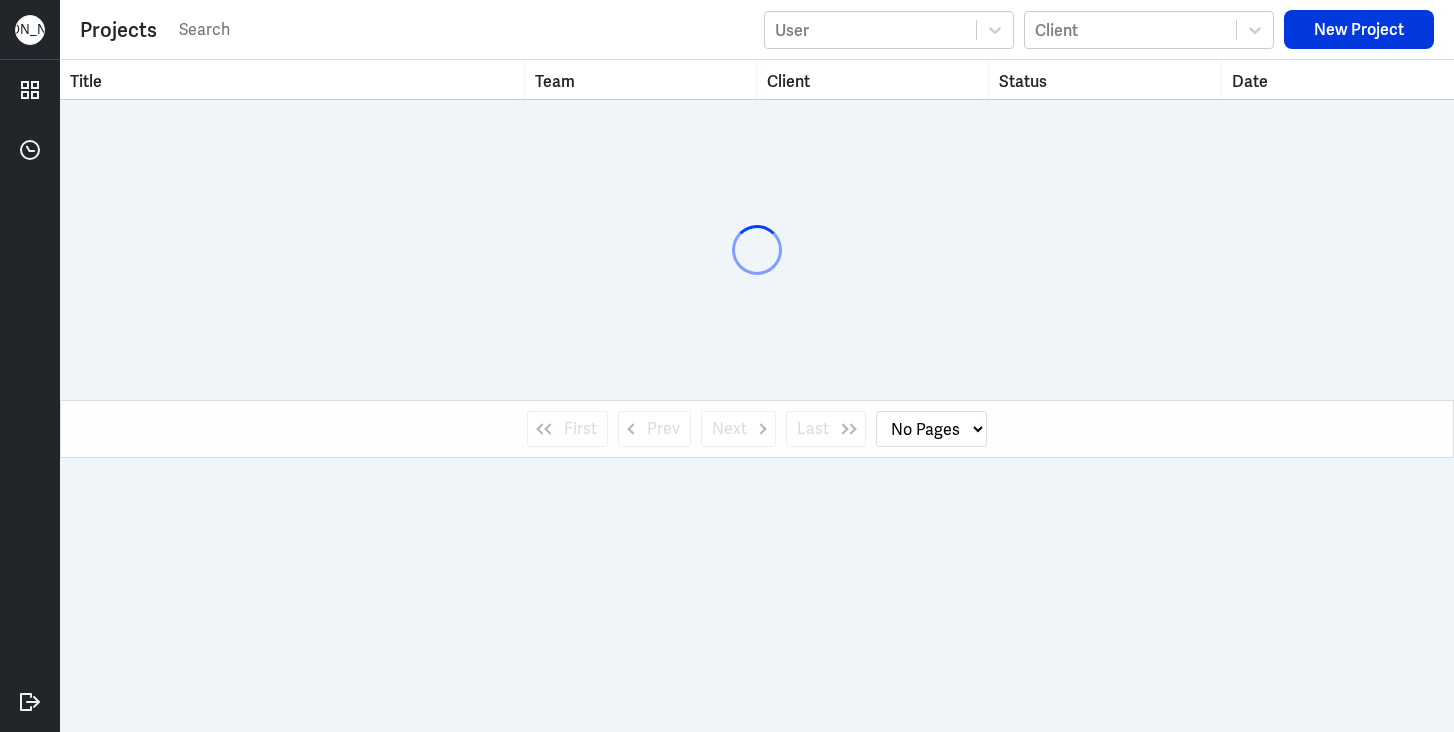 click at bounding box center [465, 30] 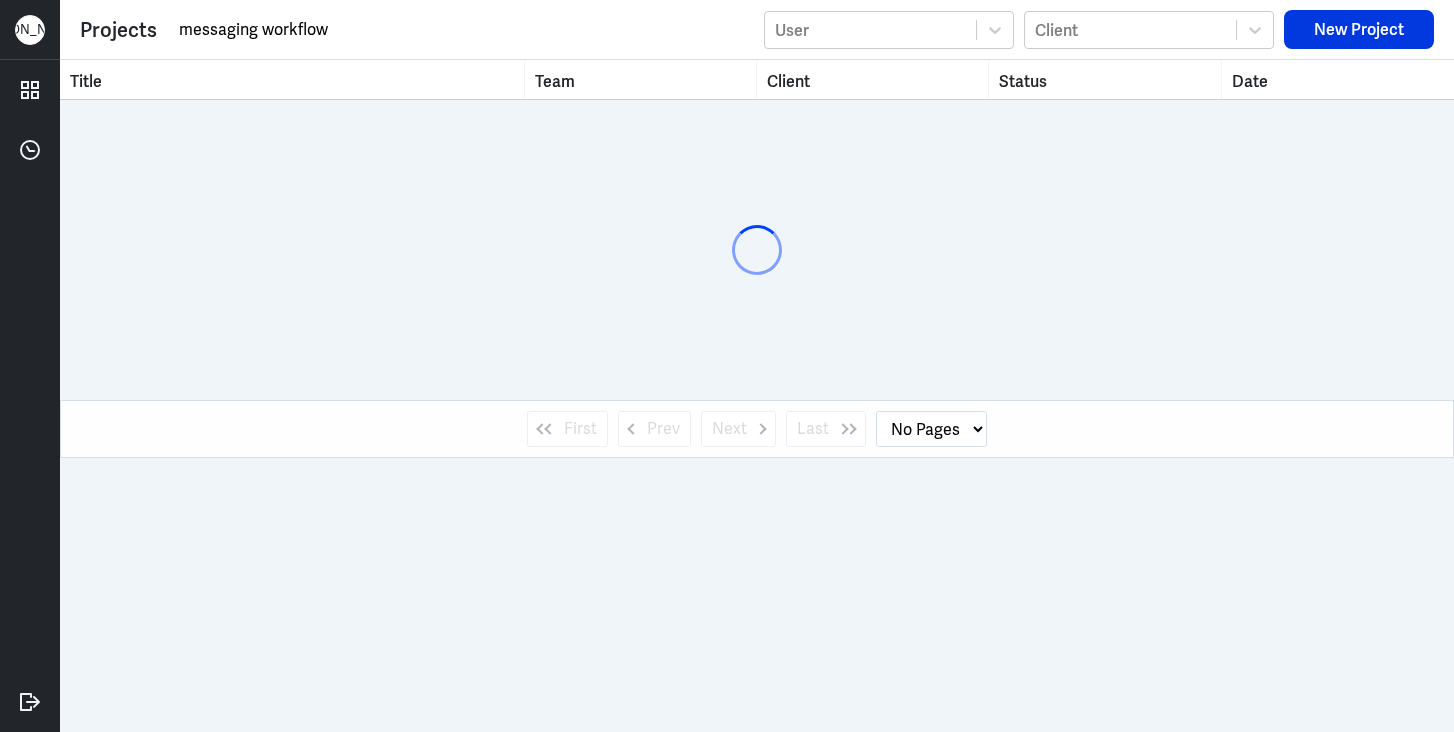 type on "messaging workflow" 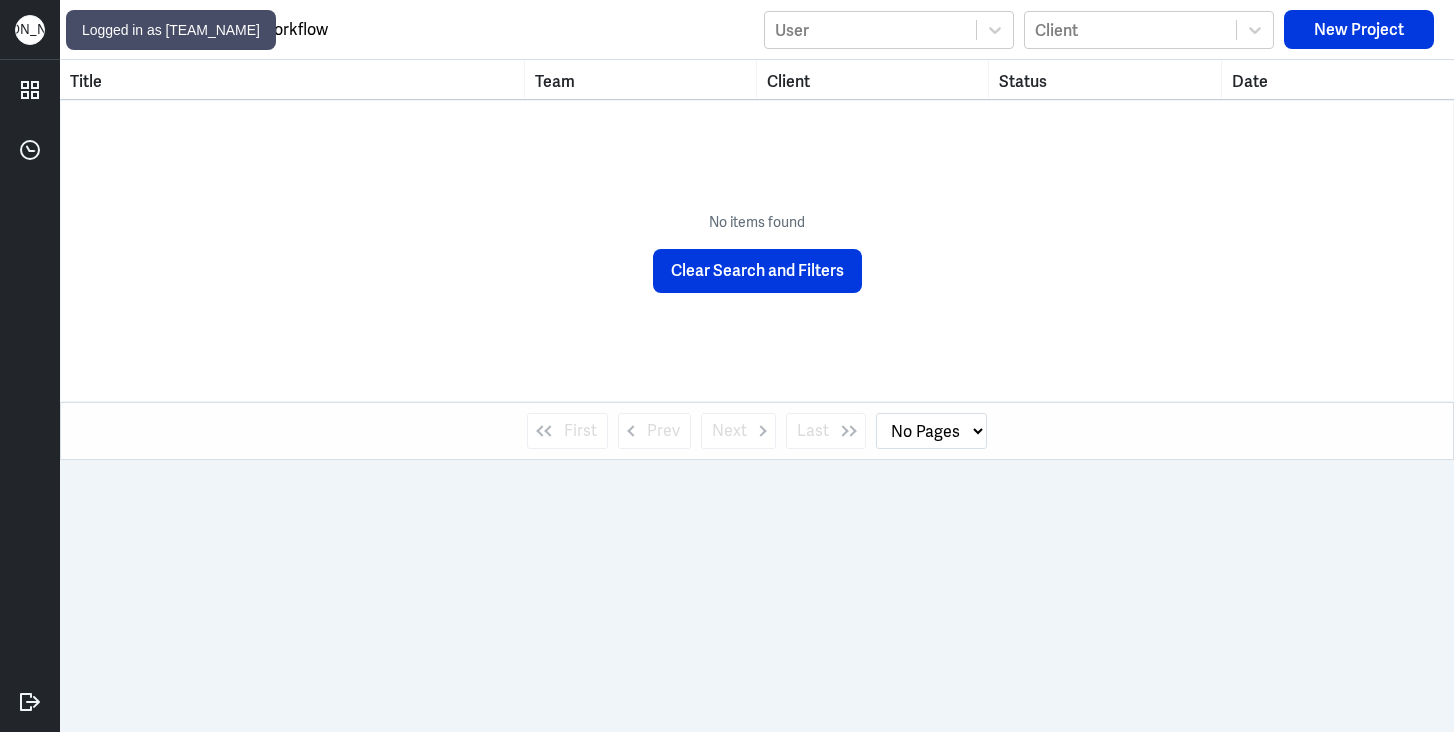 click on "[PERSON_NAME]" at bounding box center (30, 30) 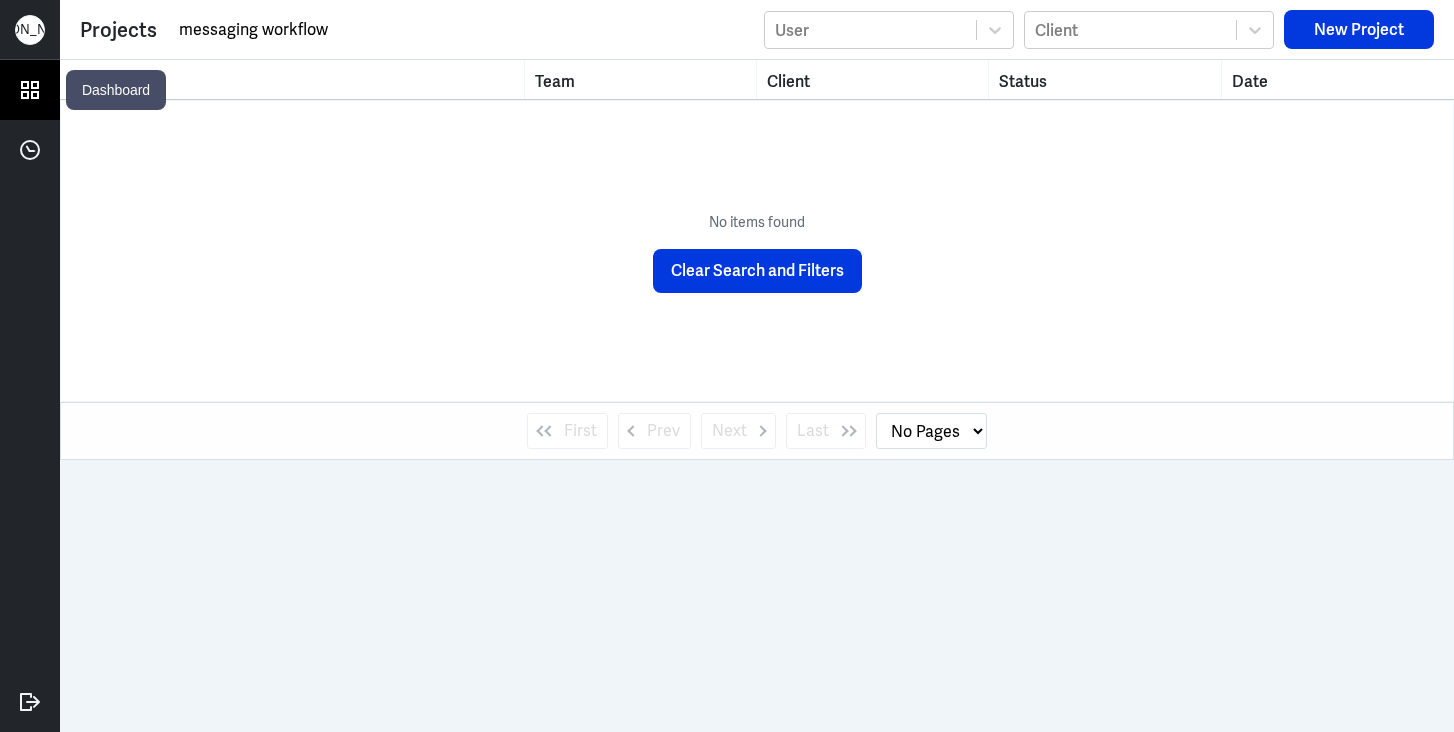 click at bounding box center (30, 90) 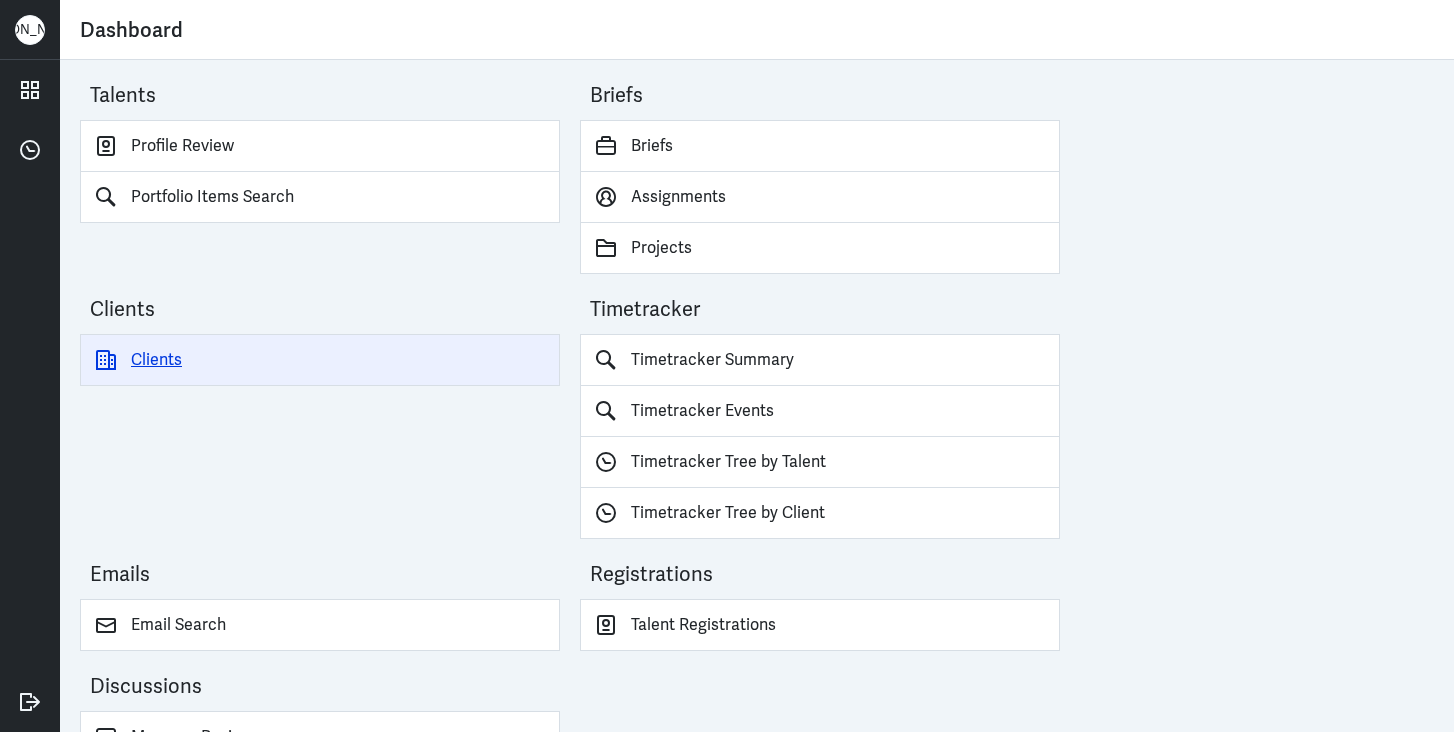 scroll, scrollTop: 51, scrollLeft: 0, axis: vertical 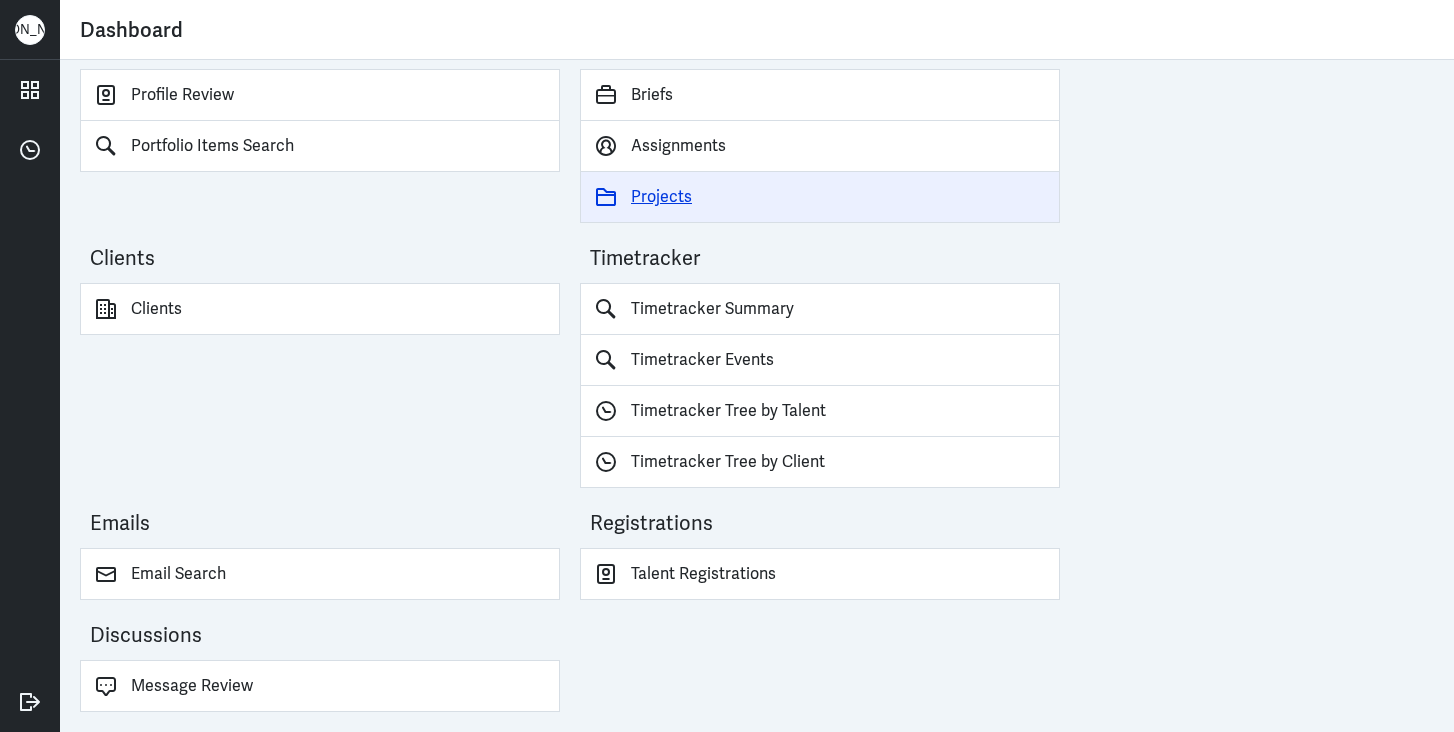 click on "Projects" at bounding box center (820, 197) 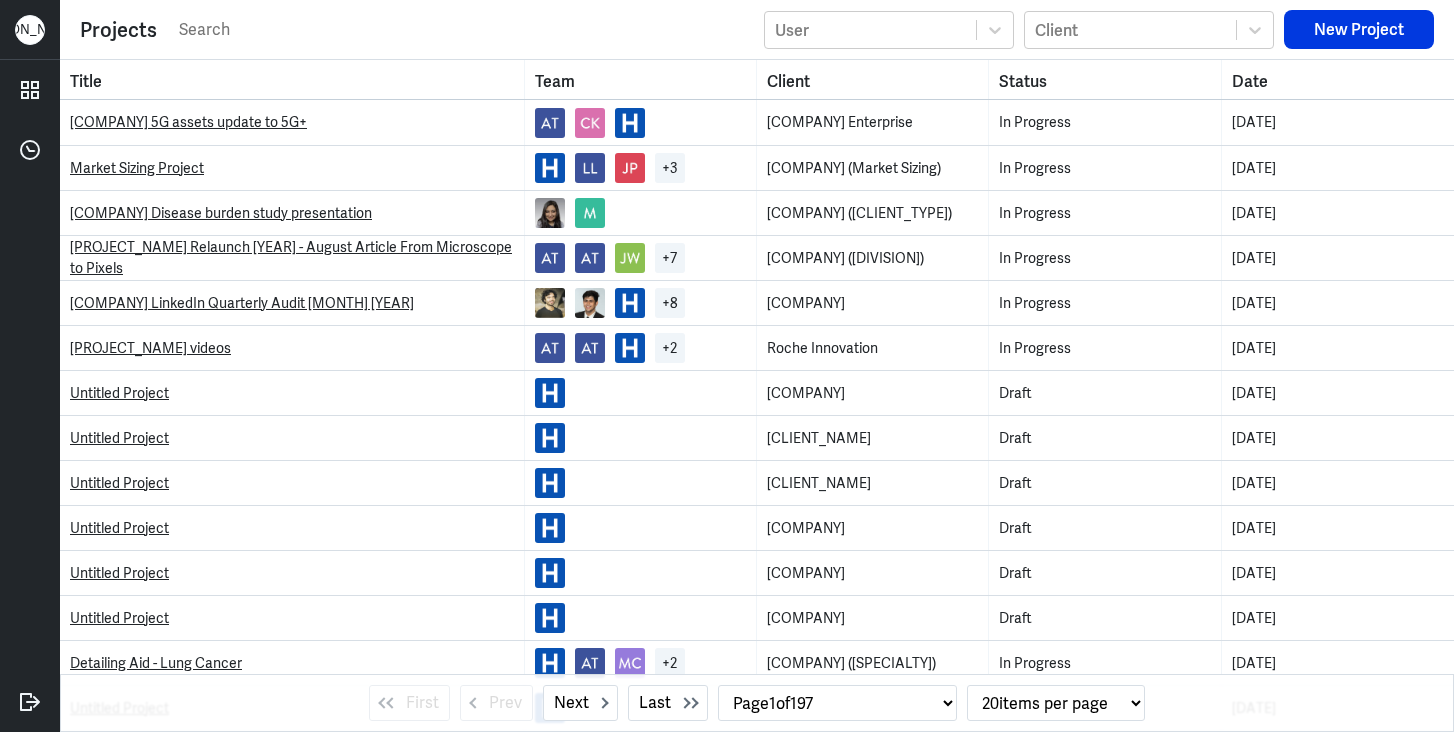 click at bounding box center [465, 30] 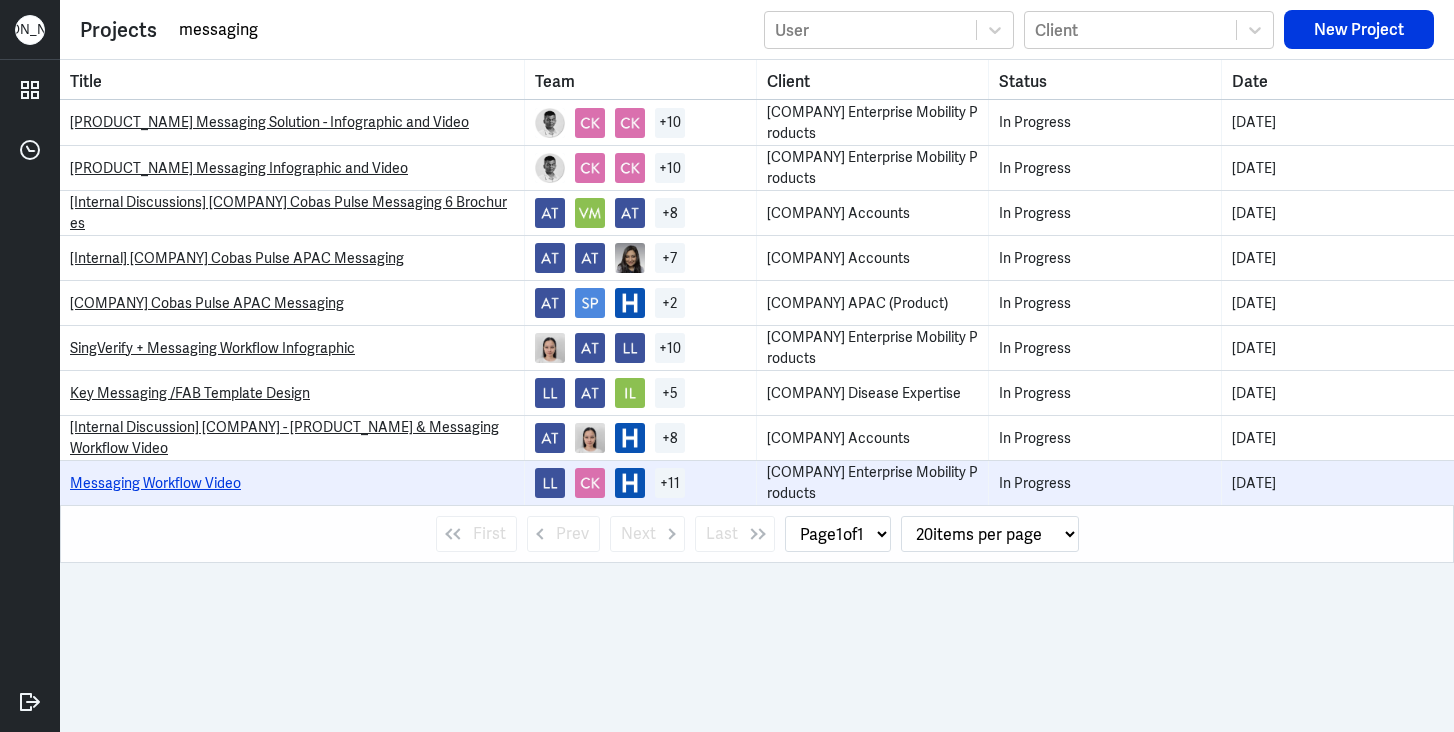 type on "messaging" 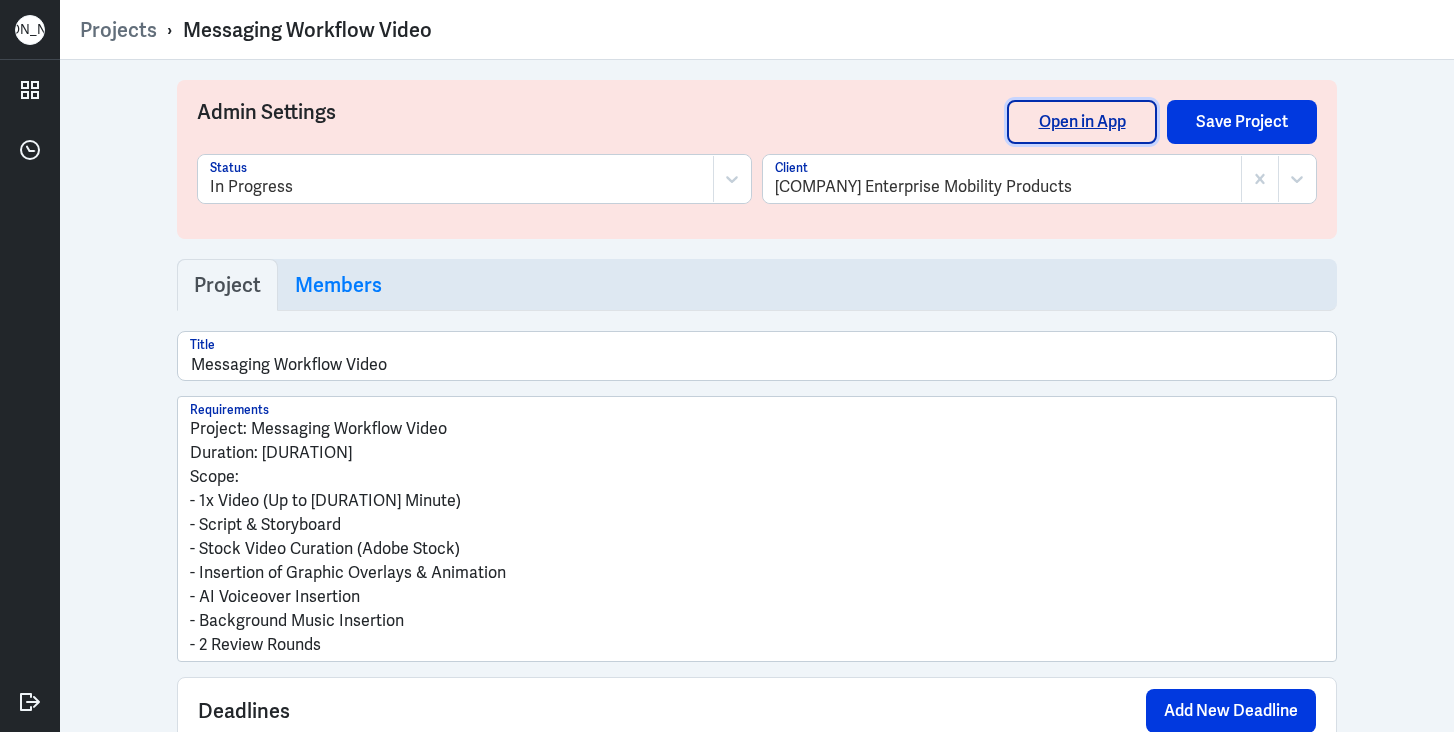 click on "Open in App" at bounding box center [1082, 122] 